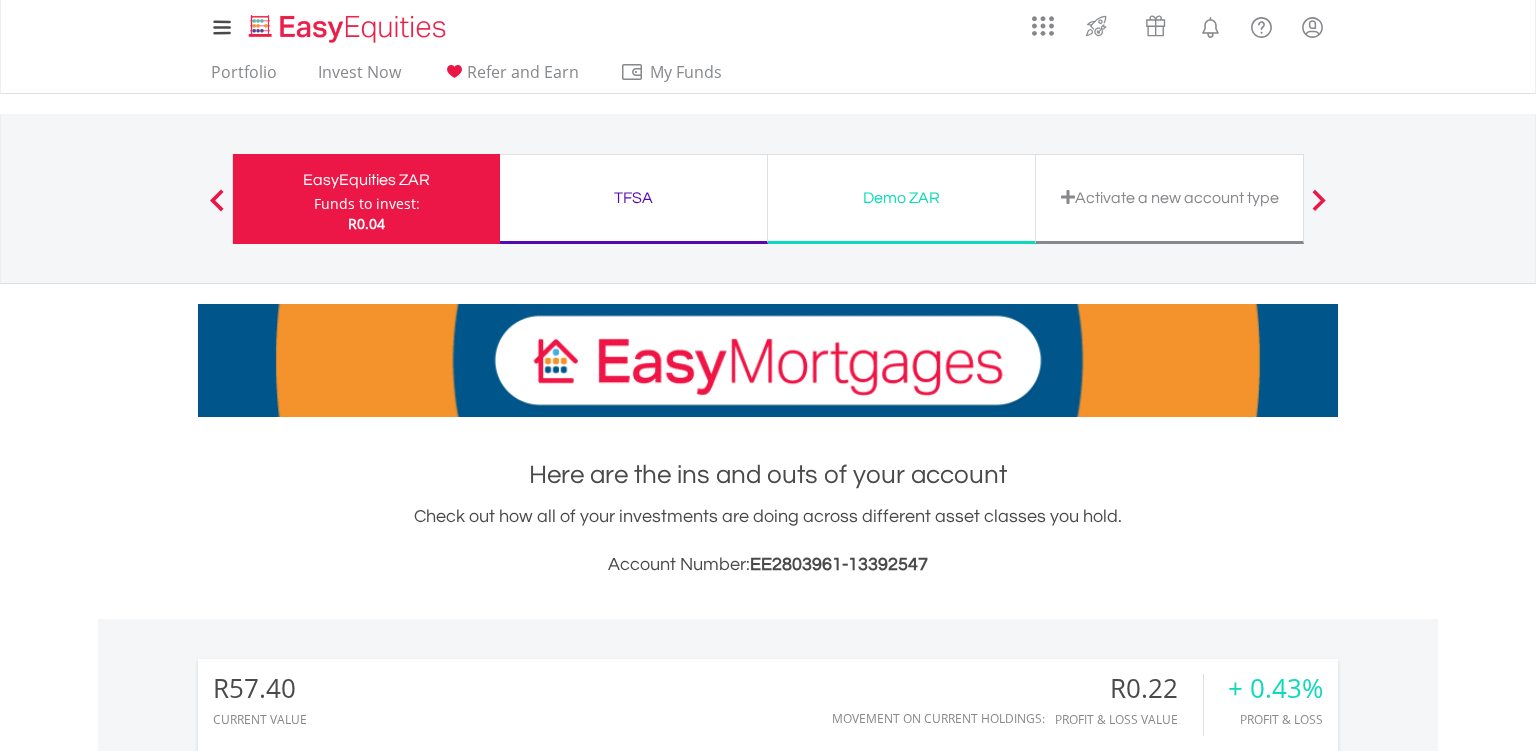 scroll, scrollTop: 1001, scrollLeft: 0, axis: vertical 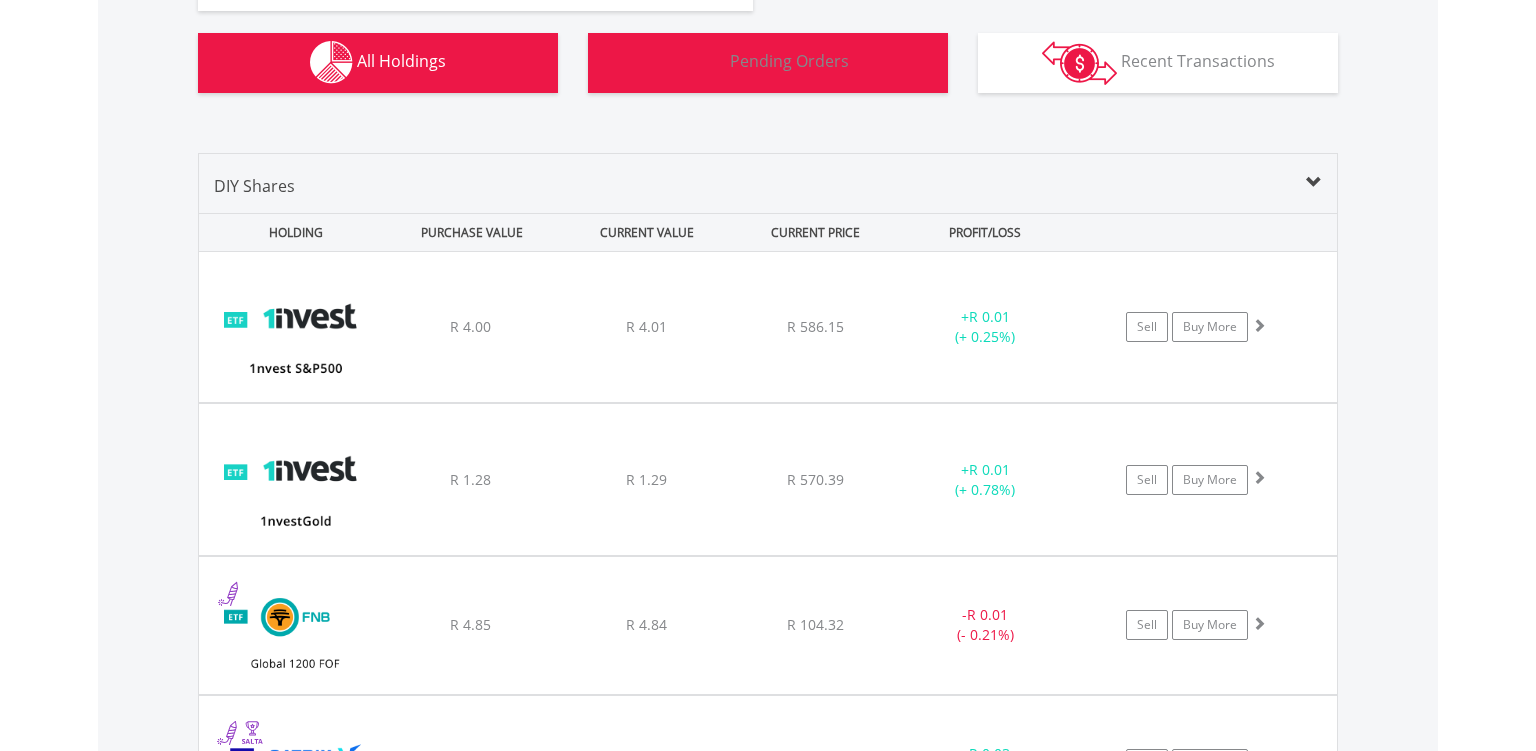 click on "Pending Orders
Pending Orders" at bounding box center (768, 63) 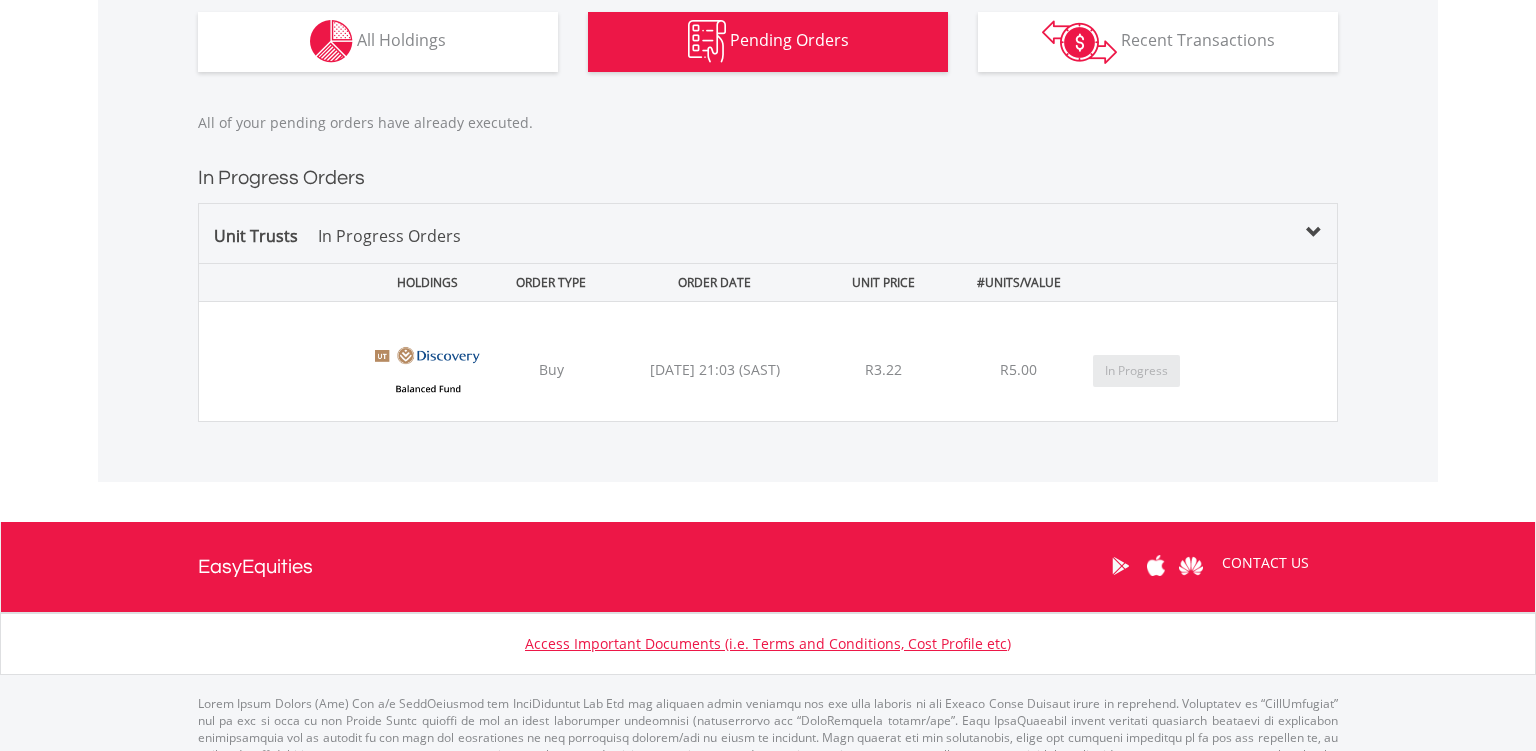 scroll, scrollTop: 1407, scrollLeft: 0, axis: vertical 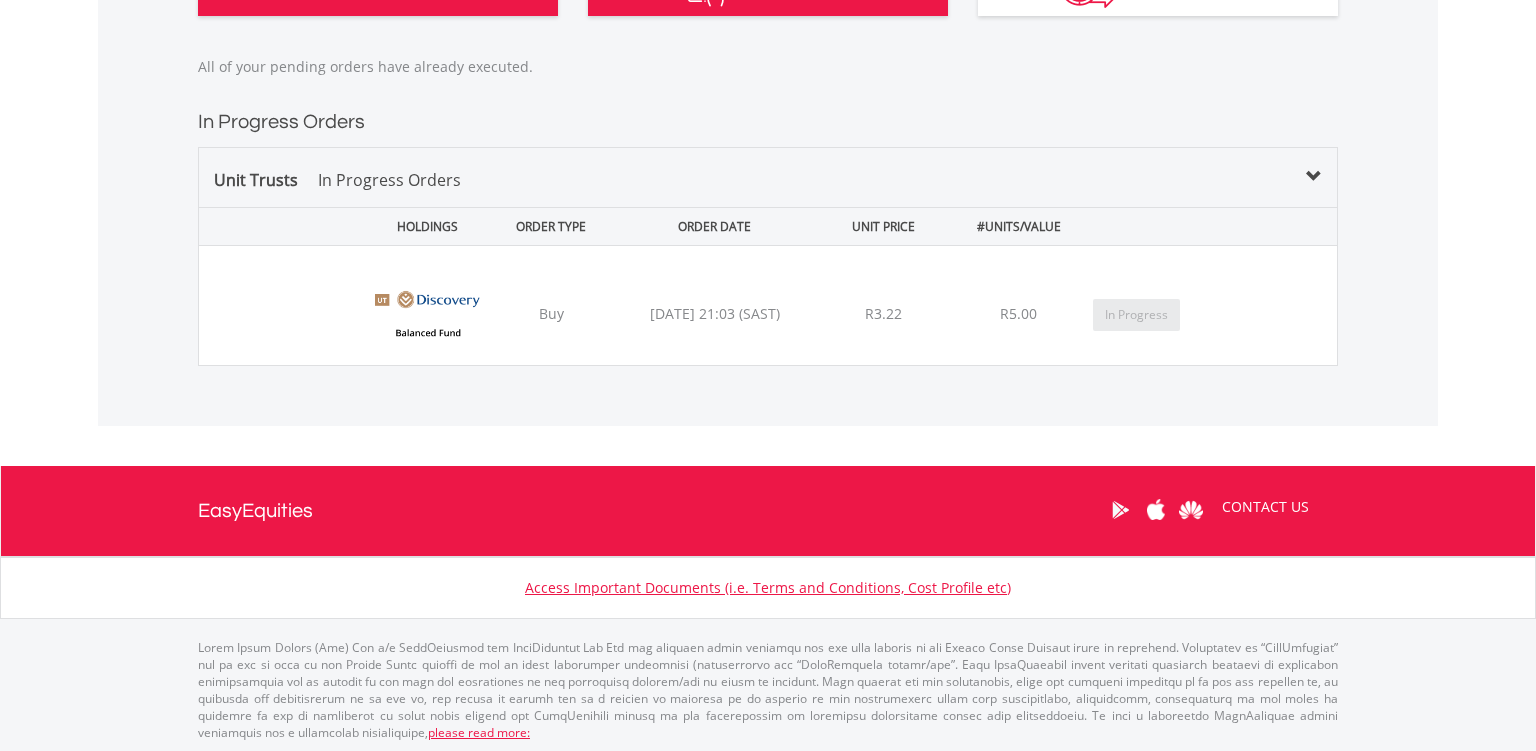 click on "Holdings
All Holdings" at bounding box center [378, -14] 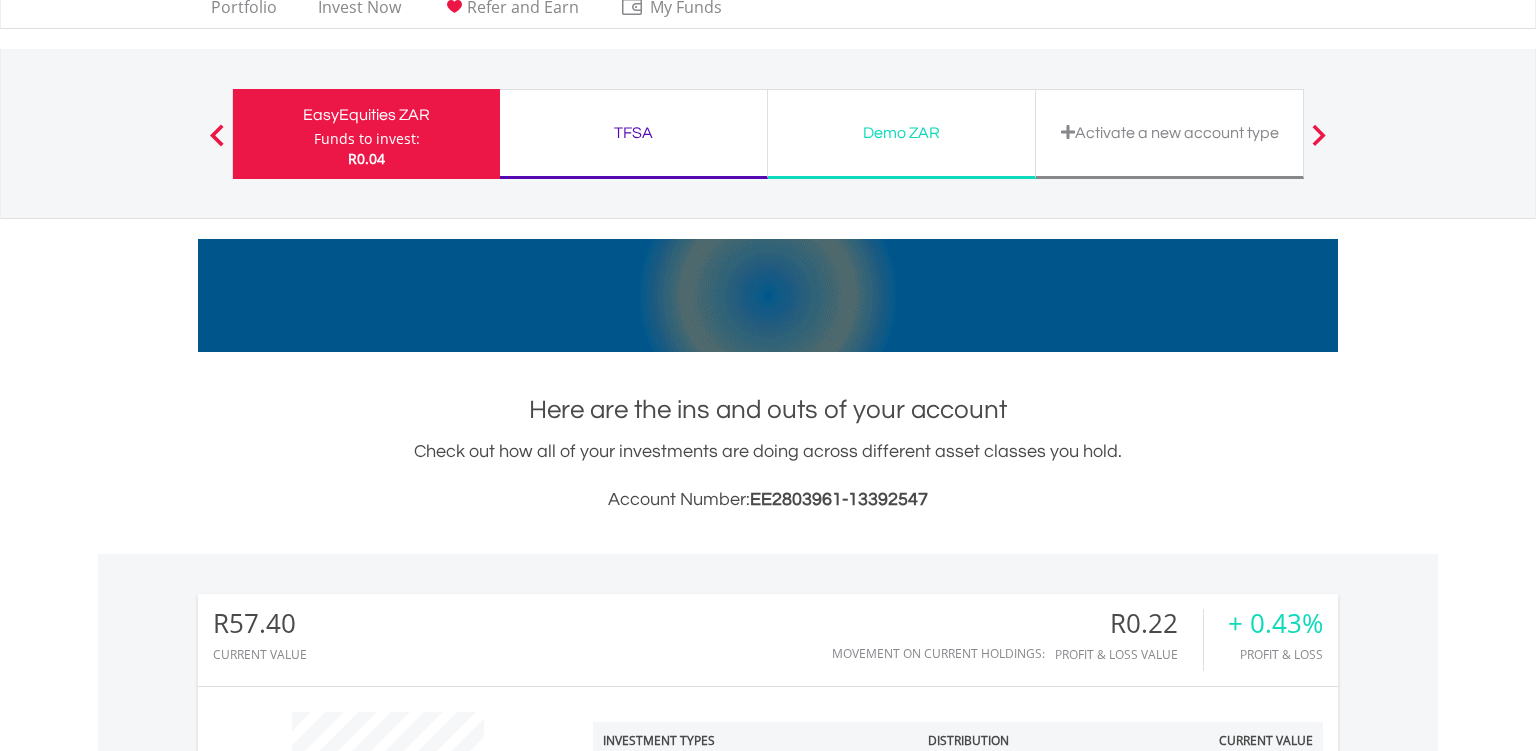 scroll, scrollTop: 0, scrollLeft: 0, axis: both 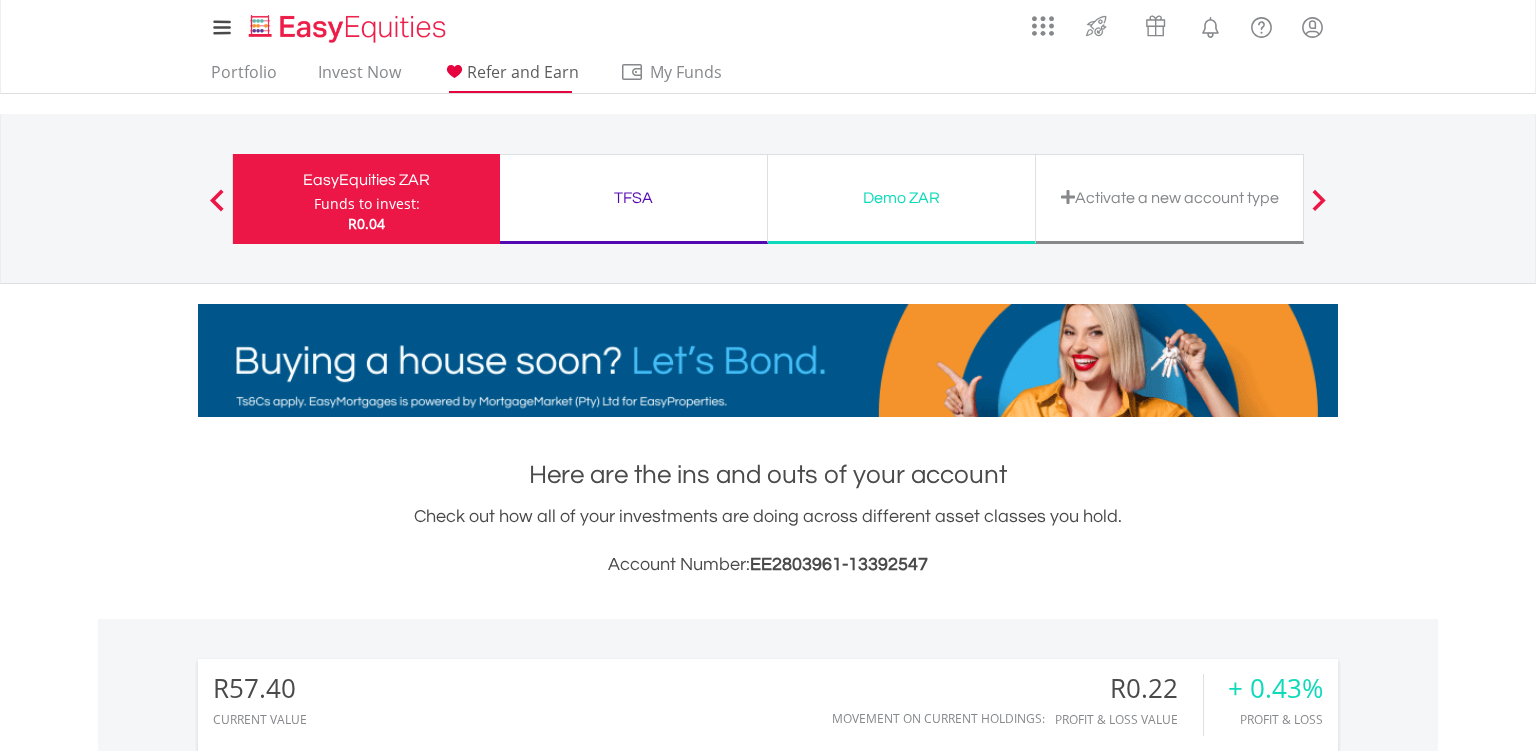 click on "Refer and Earn" at bounding box center (523, 72) 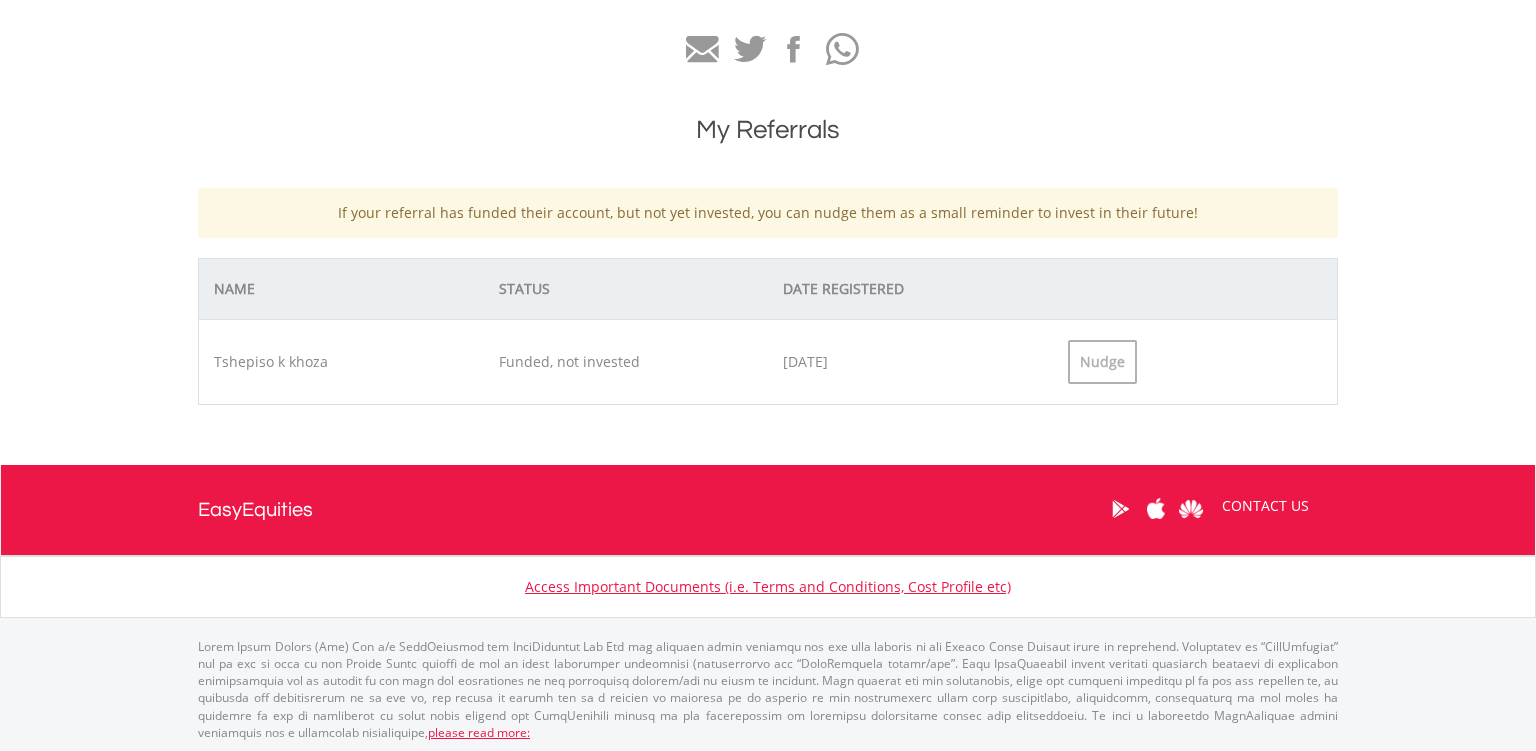 scroll, scrollTop: 0, scrollLeft: 0, axis: both 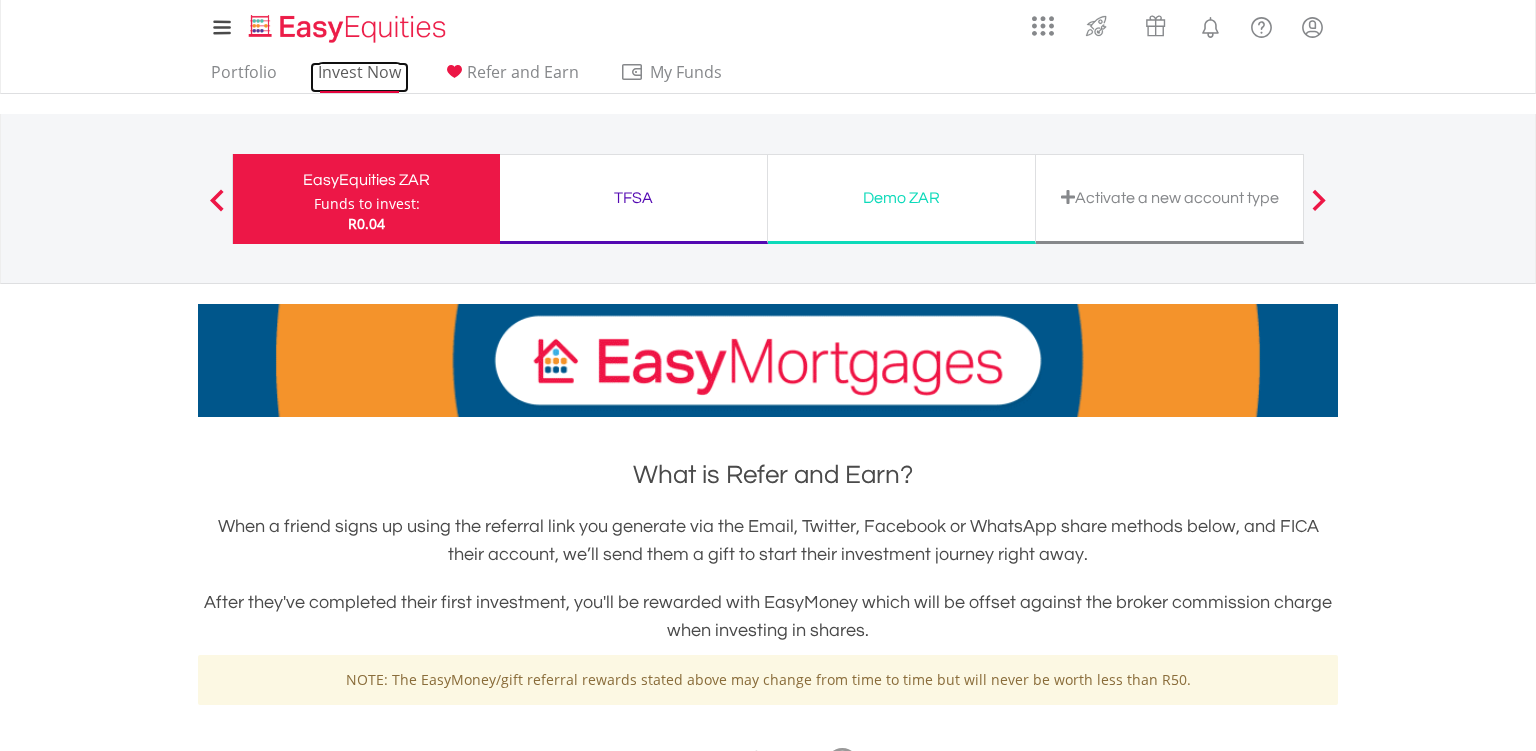 click on "Invest Now" at bounding box center (359, 77) 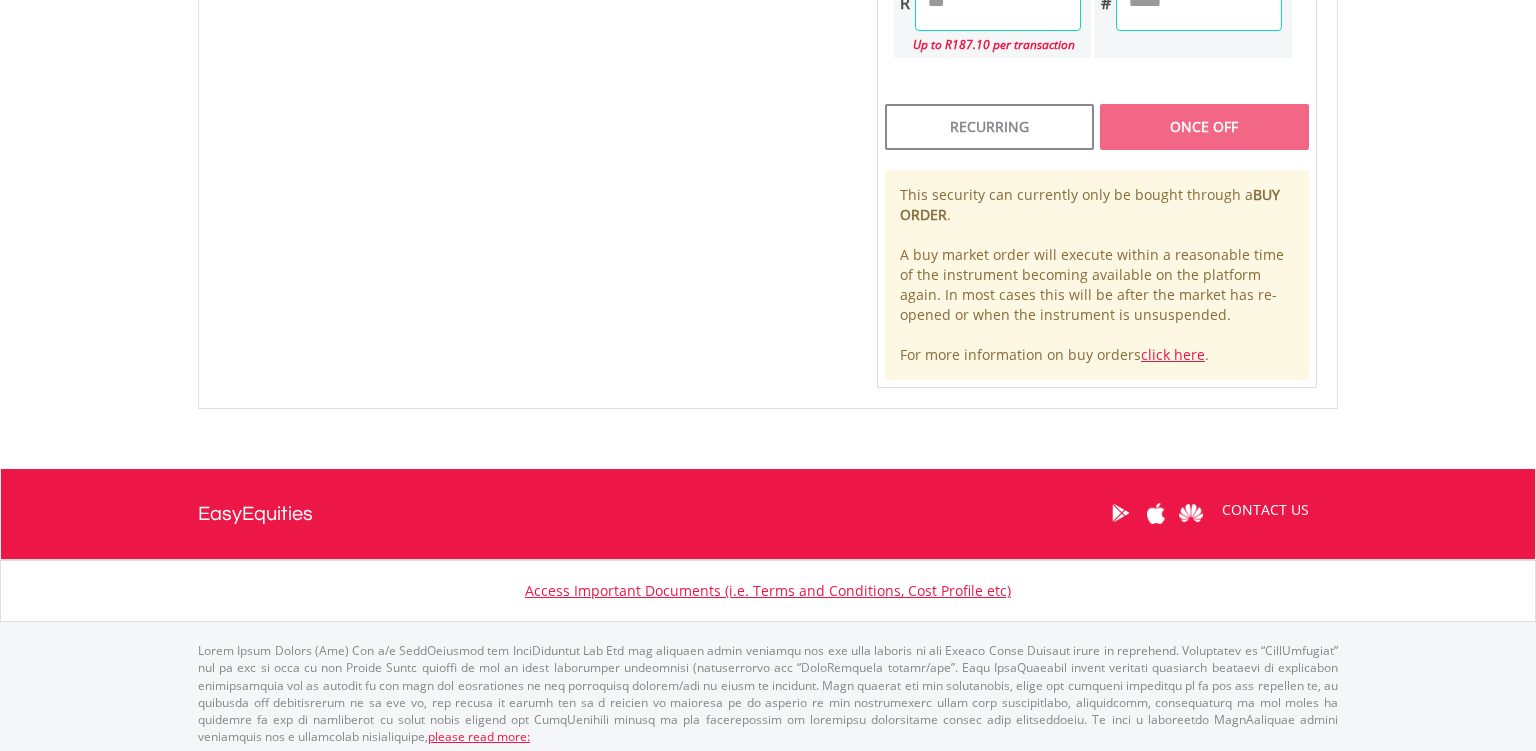 scroll, scrollTop: 1084, scrollLeft: 0, axis: vertical 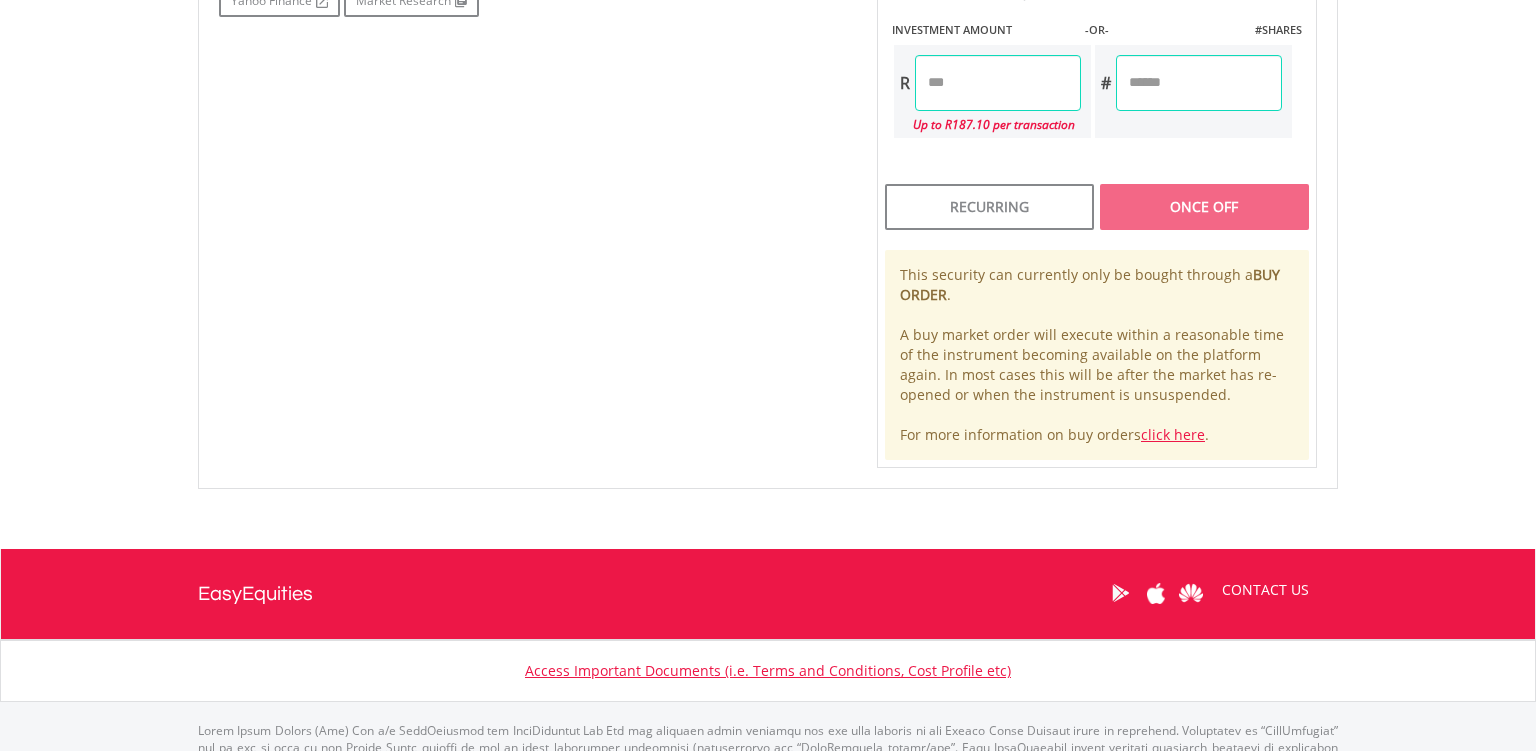 click at bounding box center (998, 83) 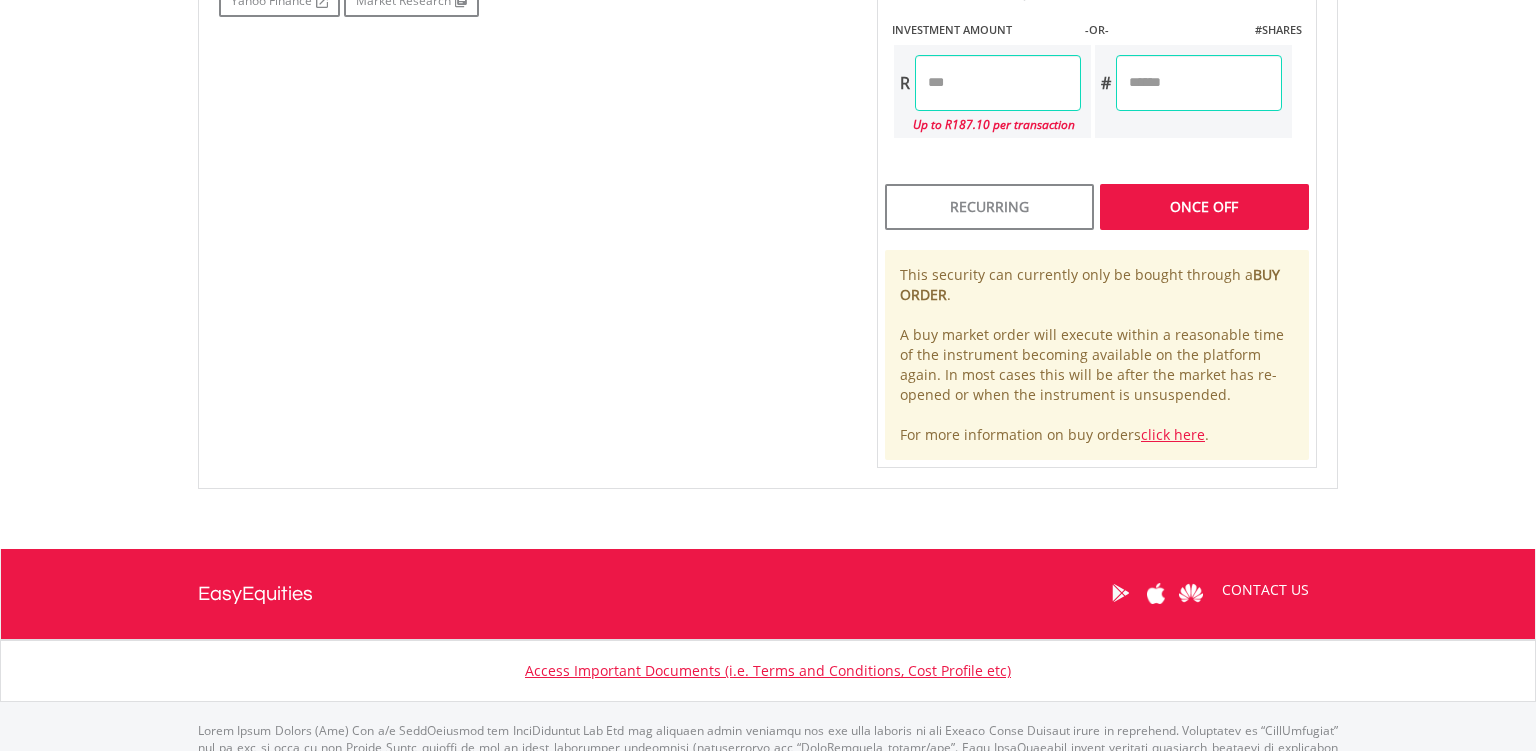 type on "****" 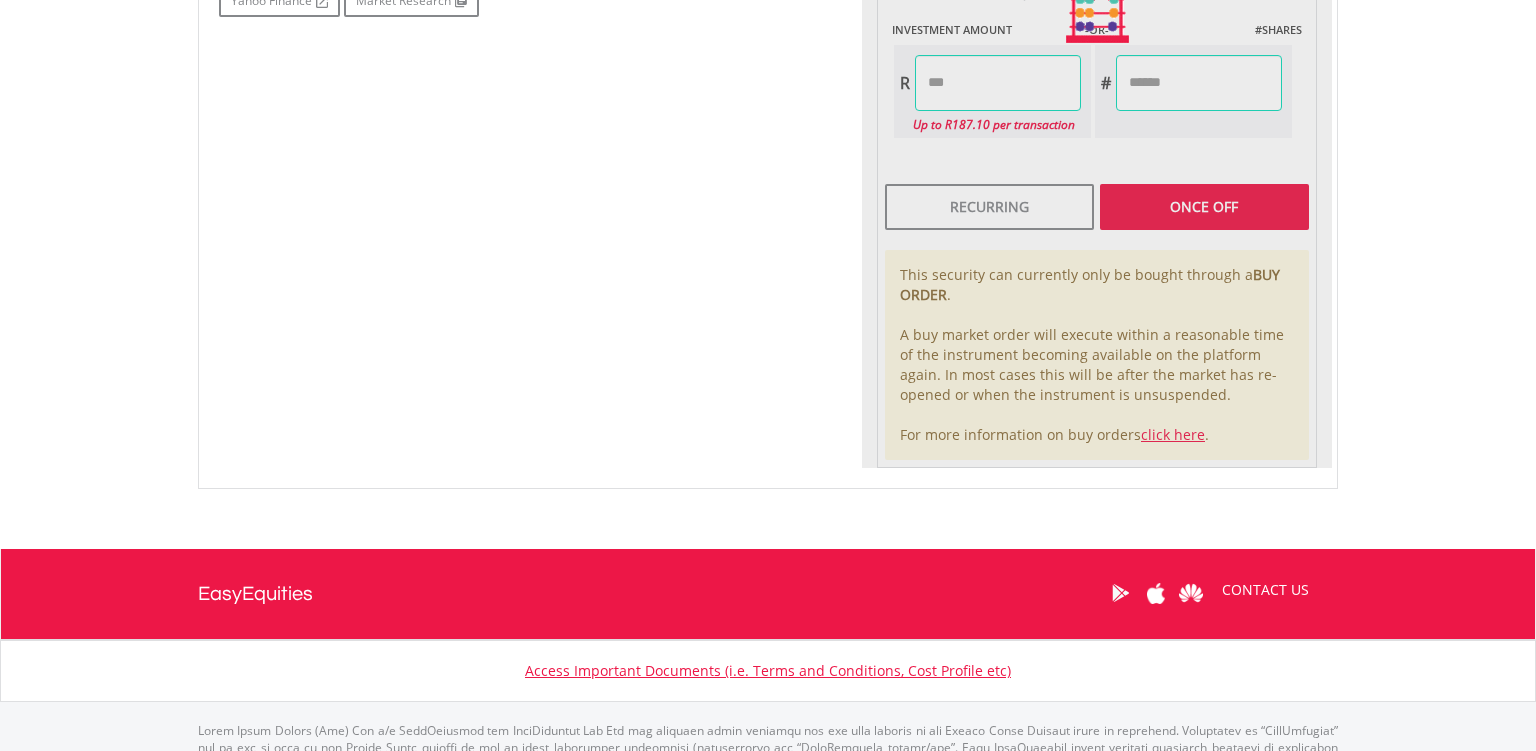 click on "Last Updated Price:
15-min. Delay*
Price Update Cost:
0
Credits
Market Closed
SELLING AT (BID)
BUYING AT                     (ASK)
LAST PRICE
R0.15
R0.65
R0.26
0
EasyCredits remaining
R" at bounding box center [1097, 13] 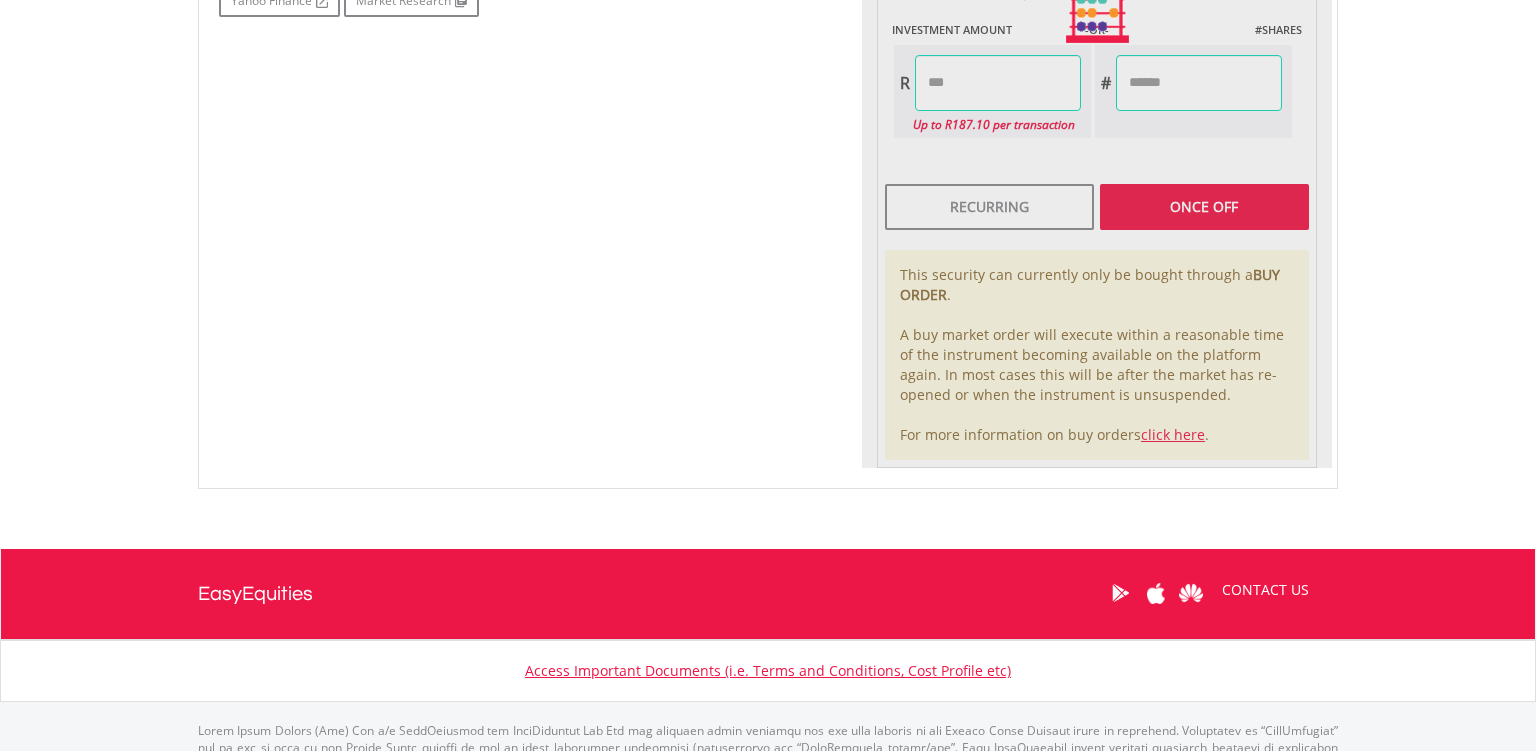 type on "******" 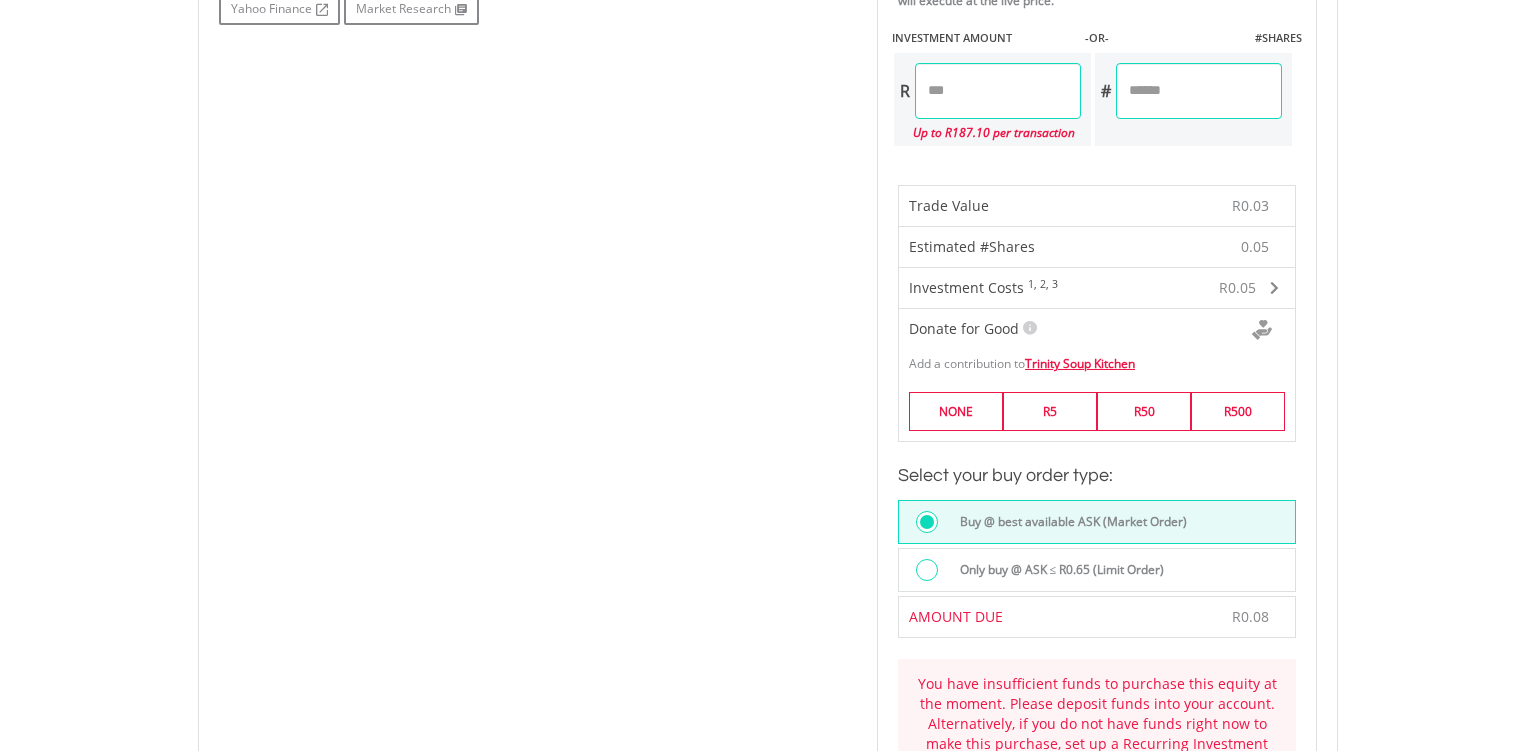 scroll, scrollTop: 1074, scrollLeft: 0, axis: vertical 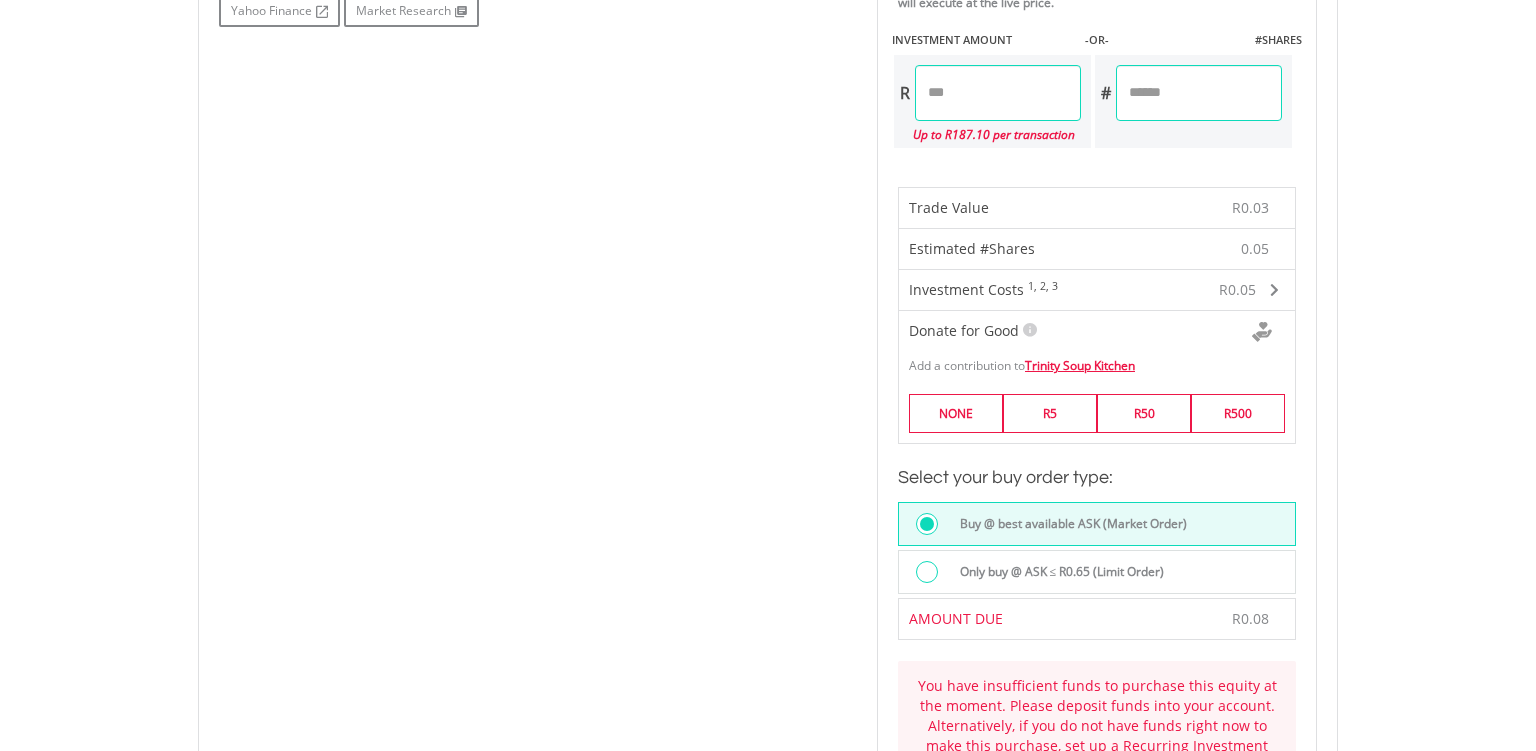 click on "****" at bounding box center (998, 93) 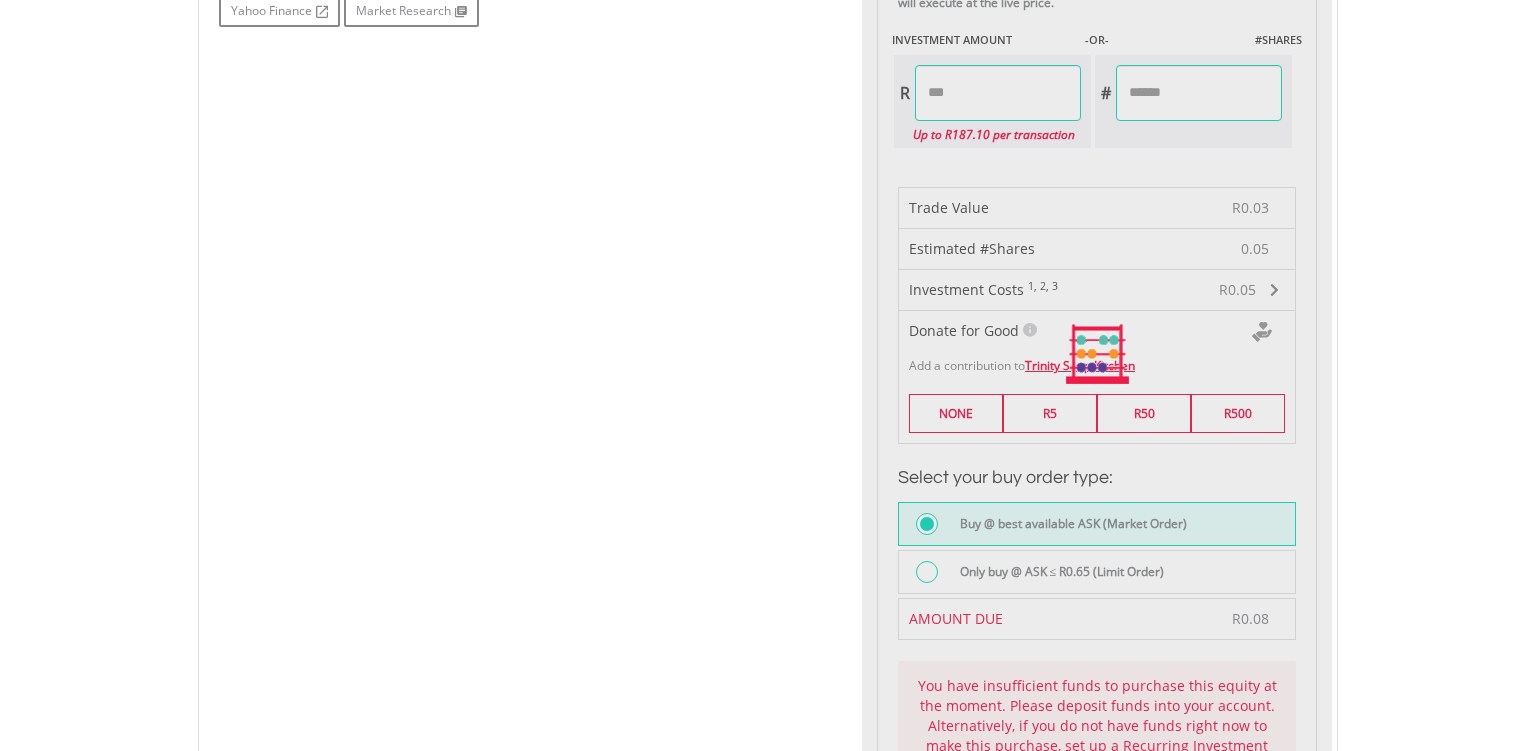 click on "Last Updated Price:
15-min. Delay*
Price Update Cost:
0
Credits
Market Closed
SELLING AT (BID)
BUYING AT                     (ASK)
LAST PRICE
R0.15
R0.65
R0.26
0
EasyCredits remaining
R" at bounding box center [1097, 355] 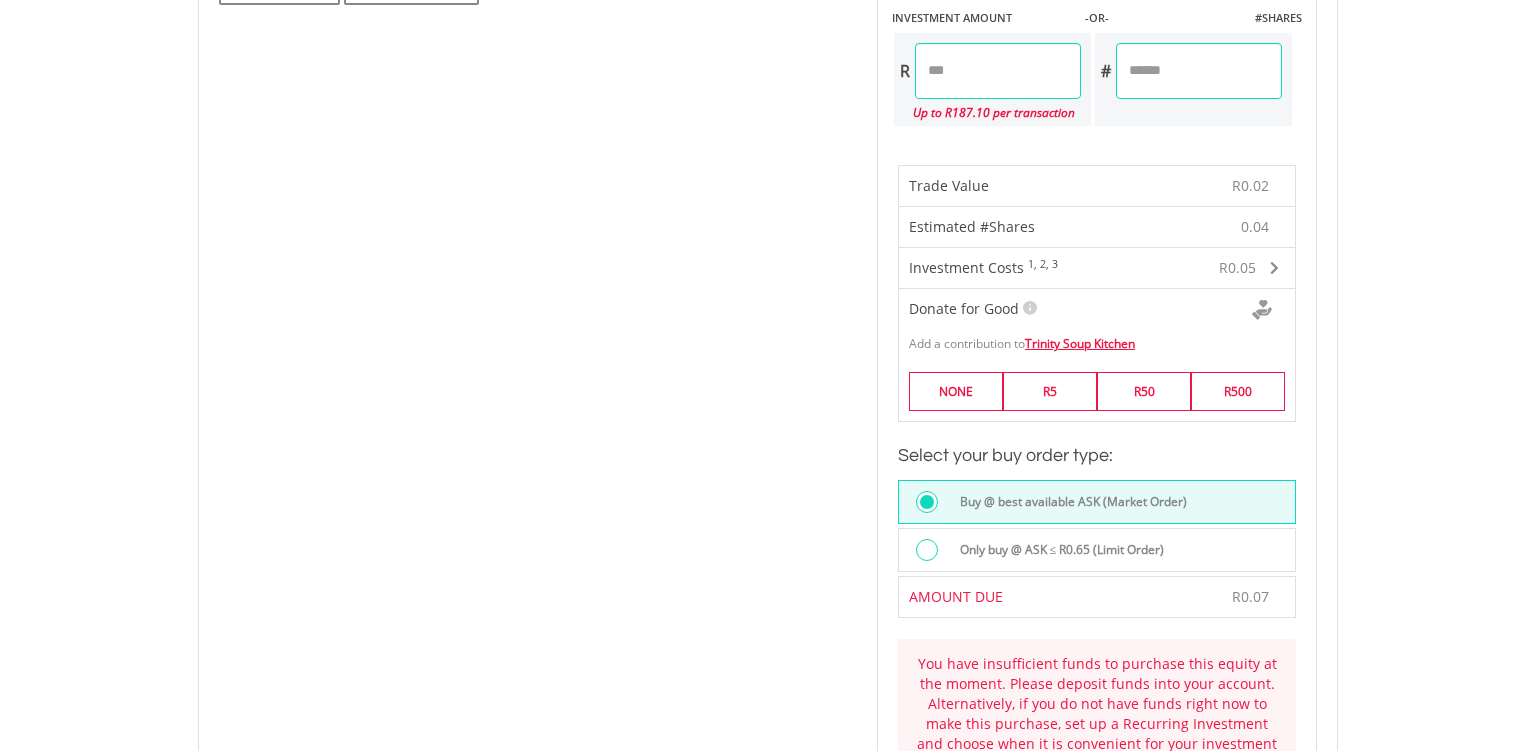 scroll, scrollTop: 1093, scrollLeft: 0, axis: vertical 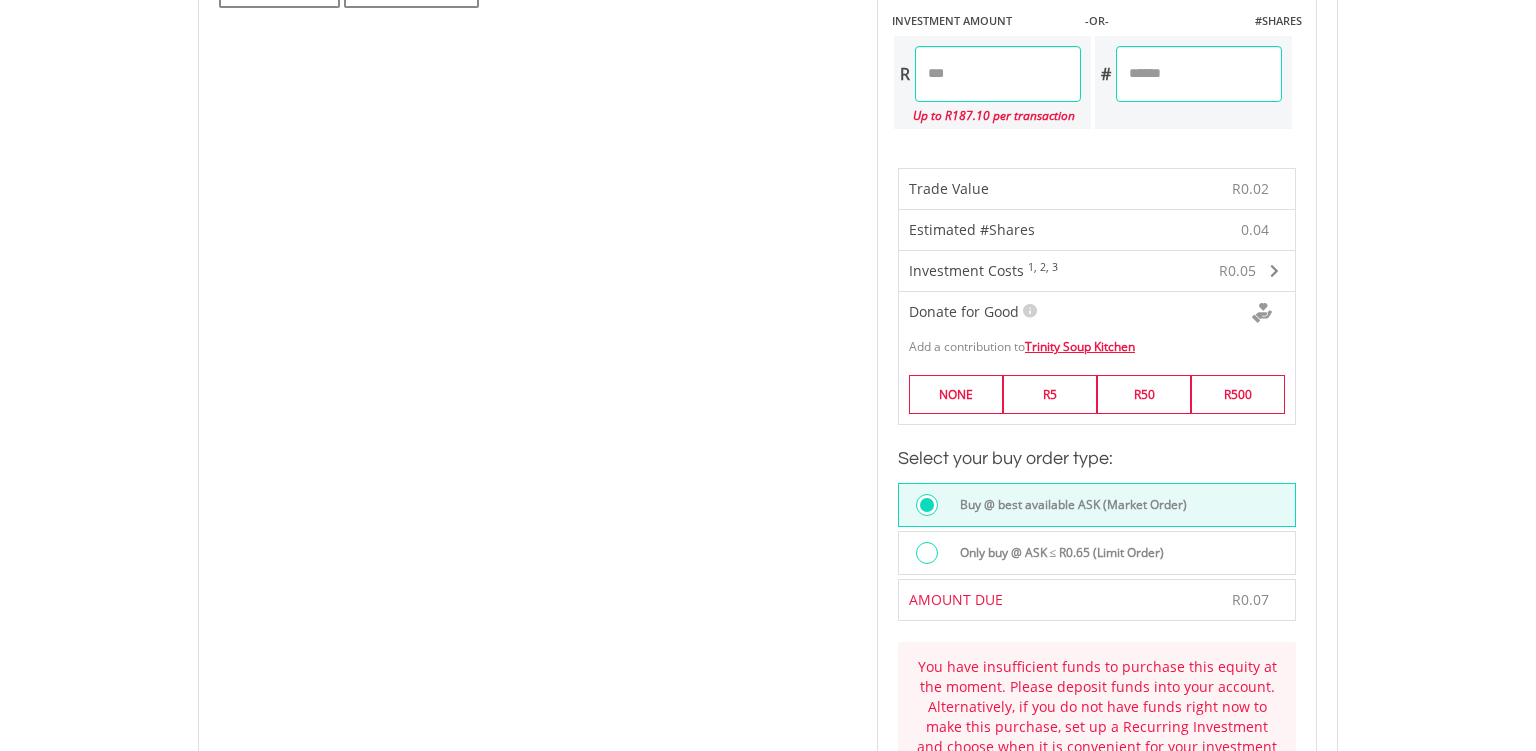 click on "****" at bounding box center [998, 74] 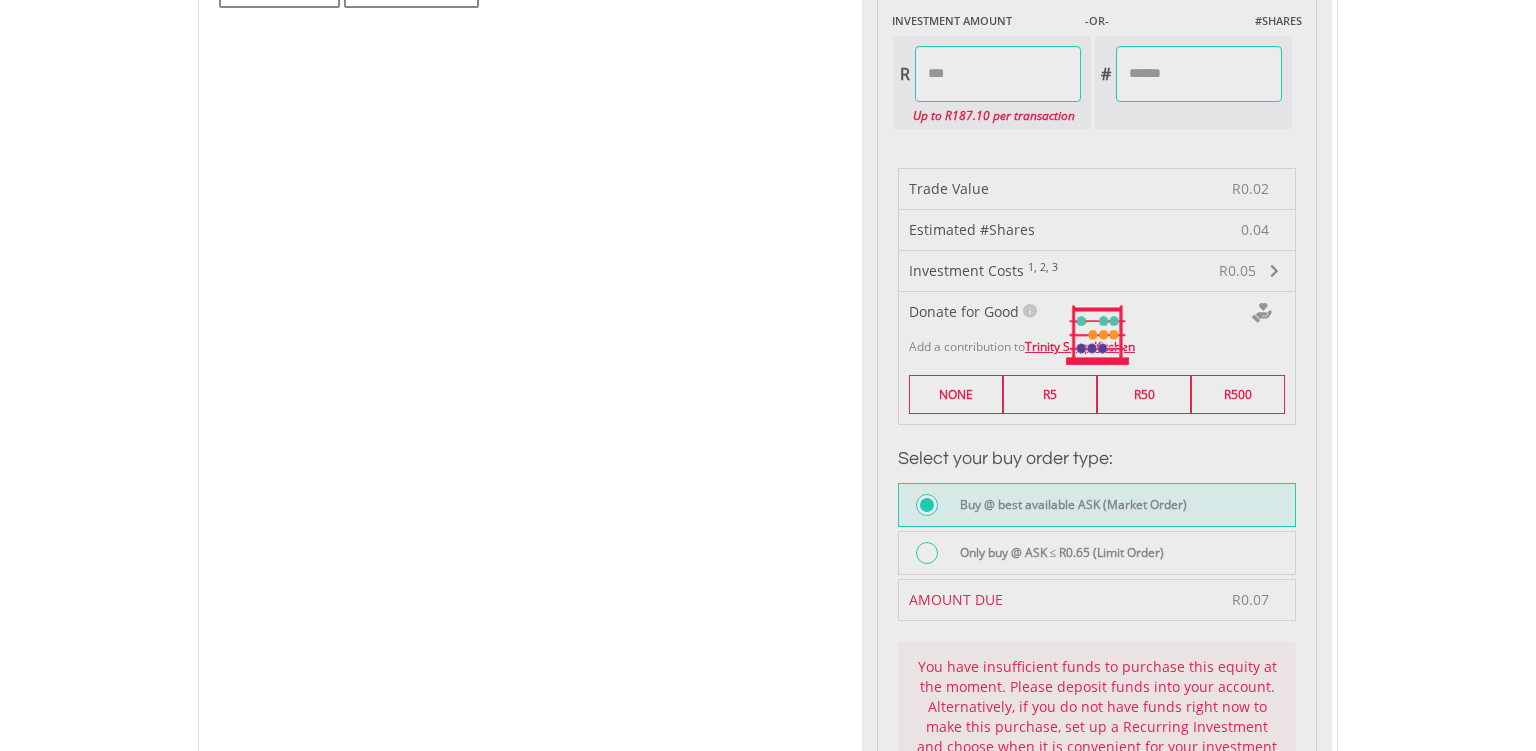 type on "******" 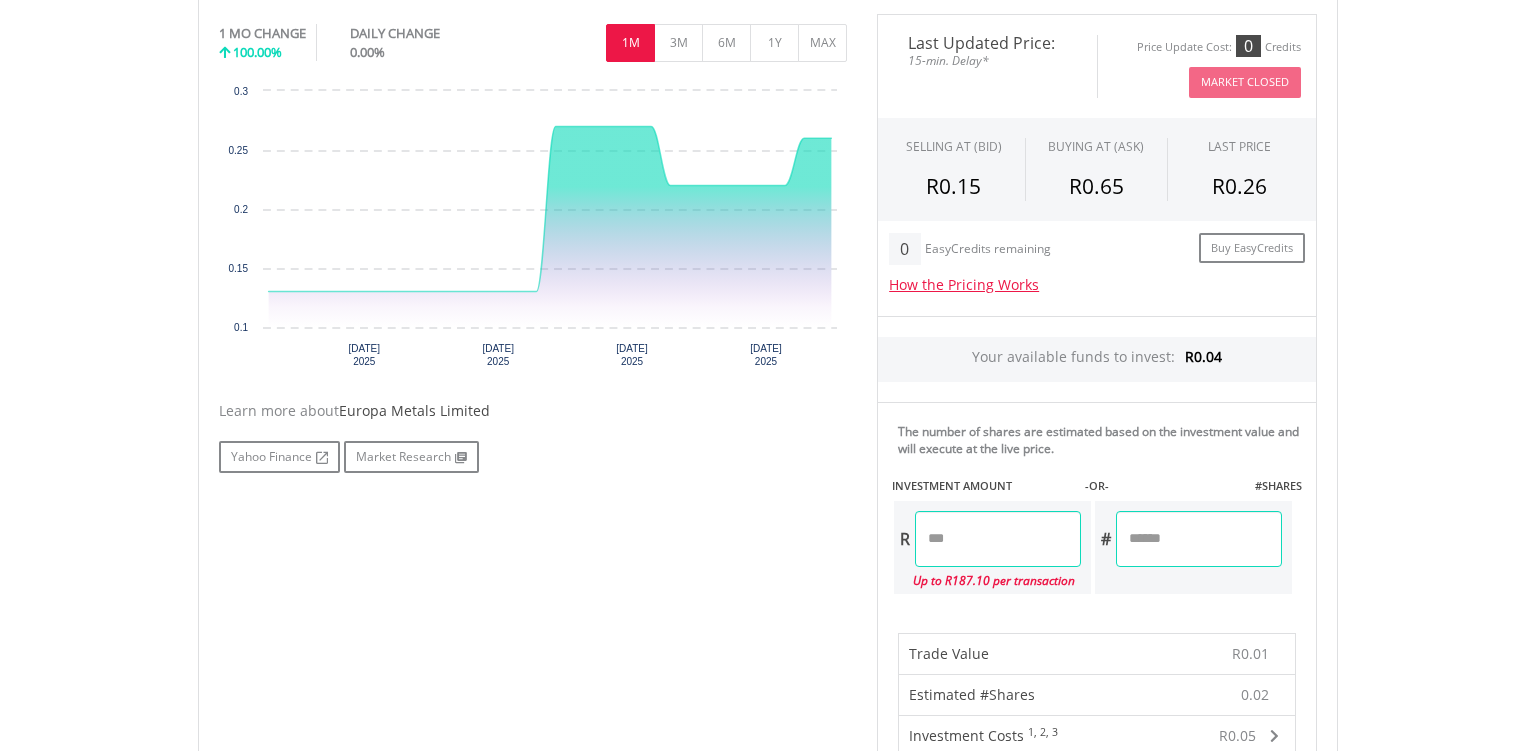 scroll, scrollTop: 628, scrollLeft: 0, axis: vertical 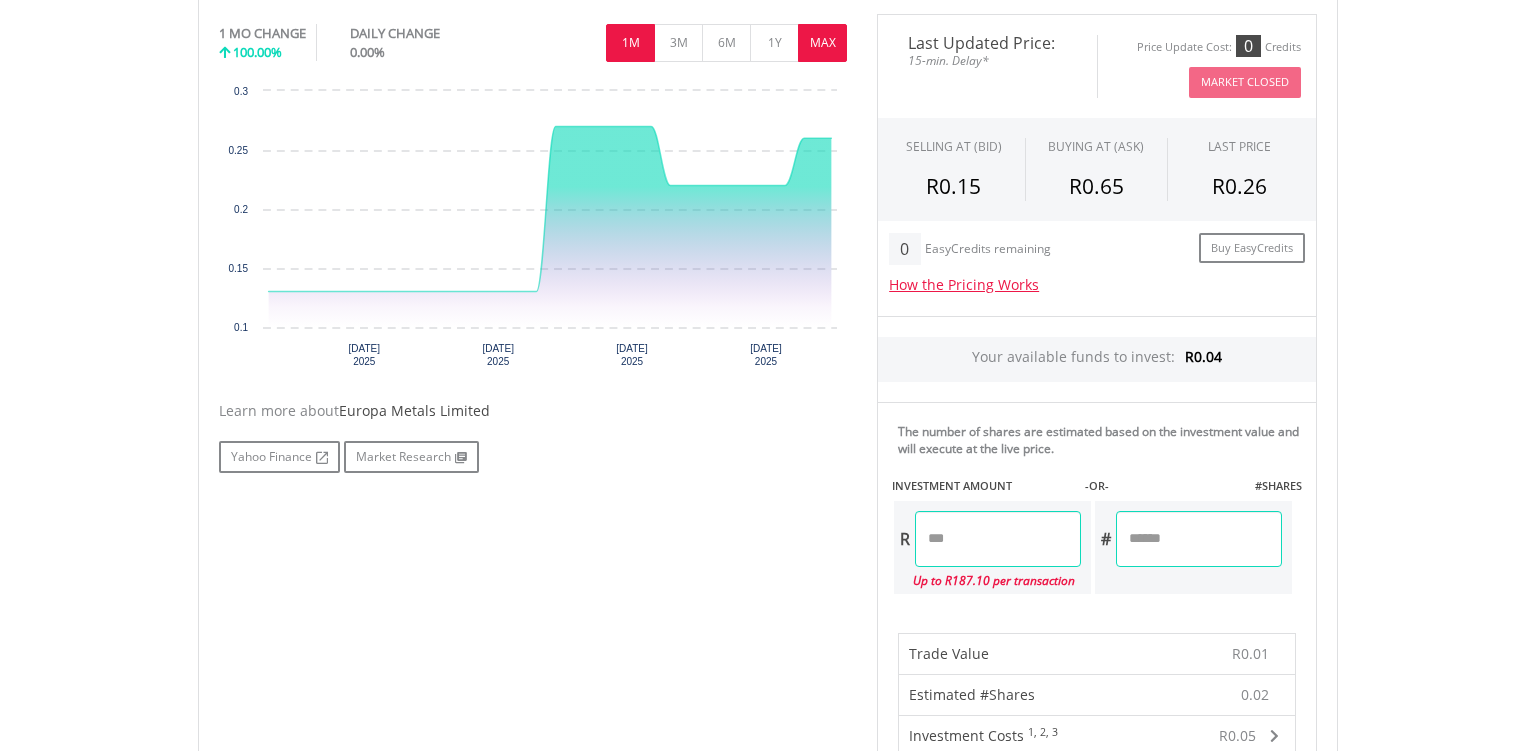 click on "MAX" at bounding box center (822, 43) 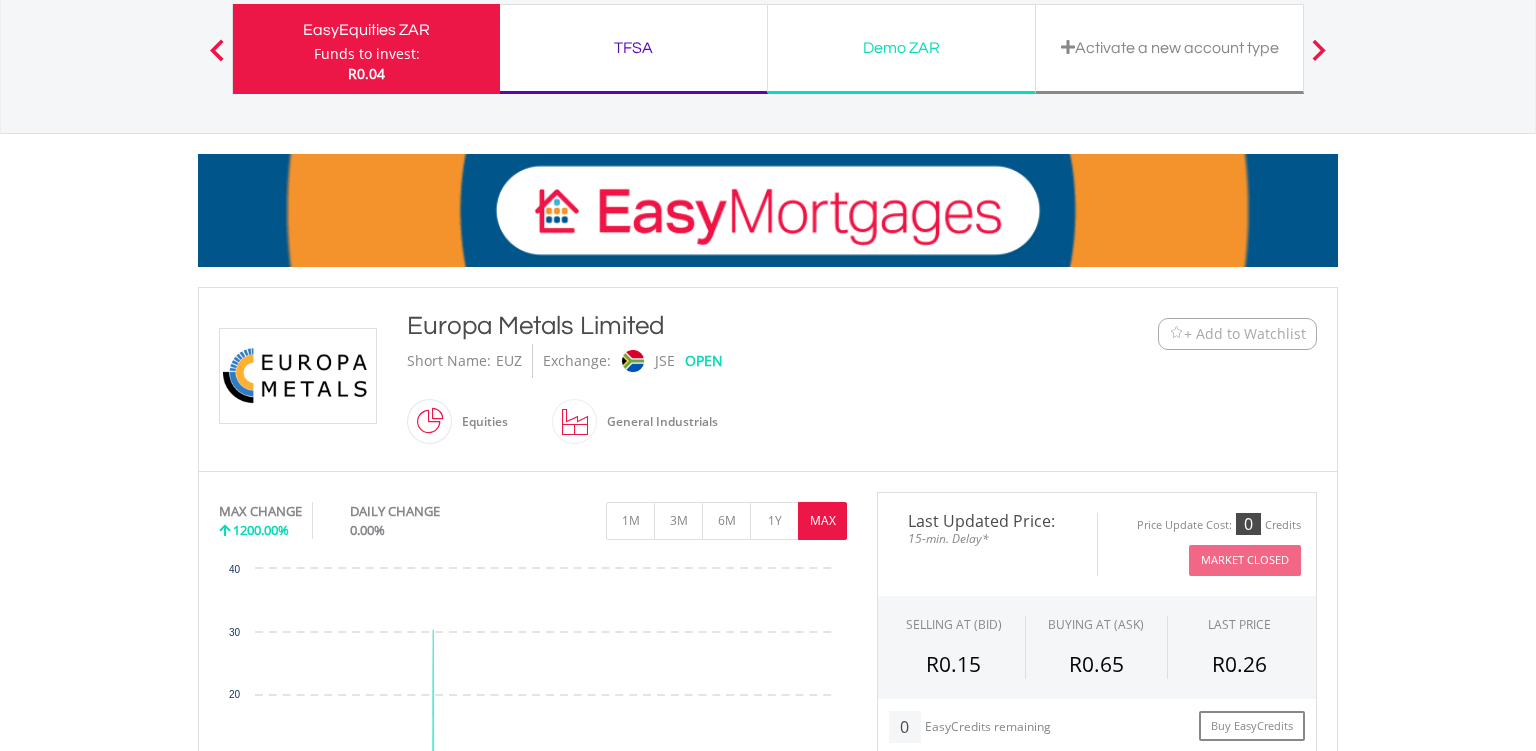 scroll, scrollTop: 147, scrollLeft: 0, axis: vertical 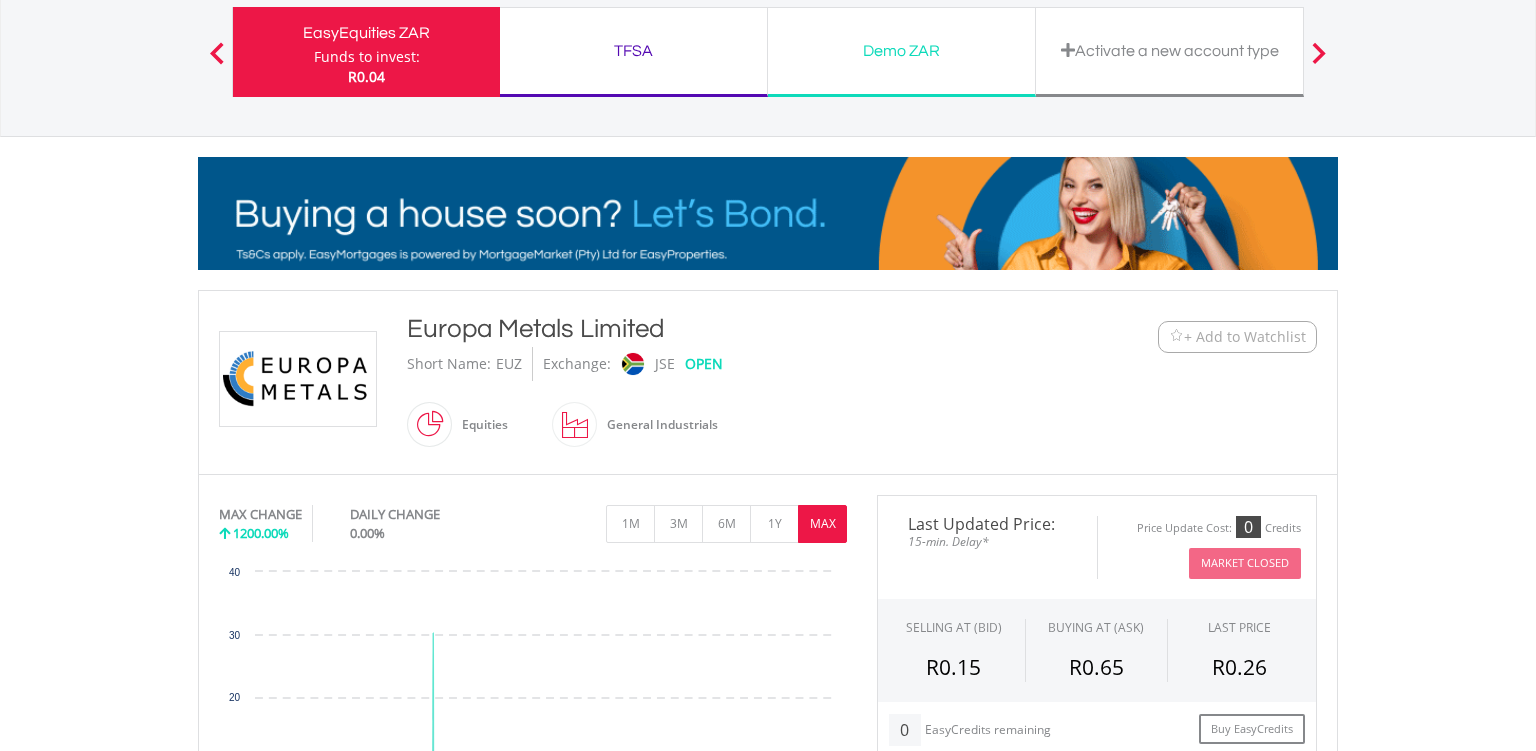 click on "﻿
Europa Metals Limited" at bounding box center (298, 369) 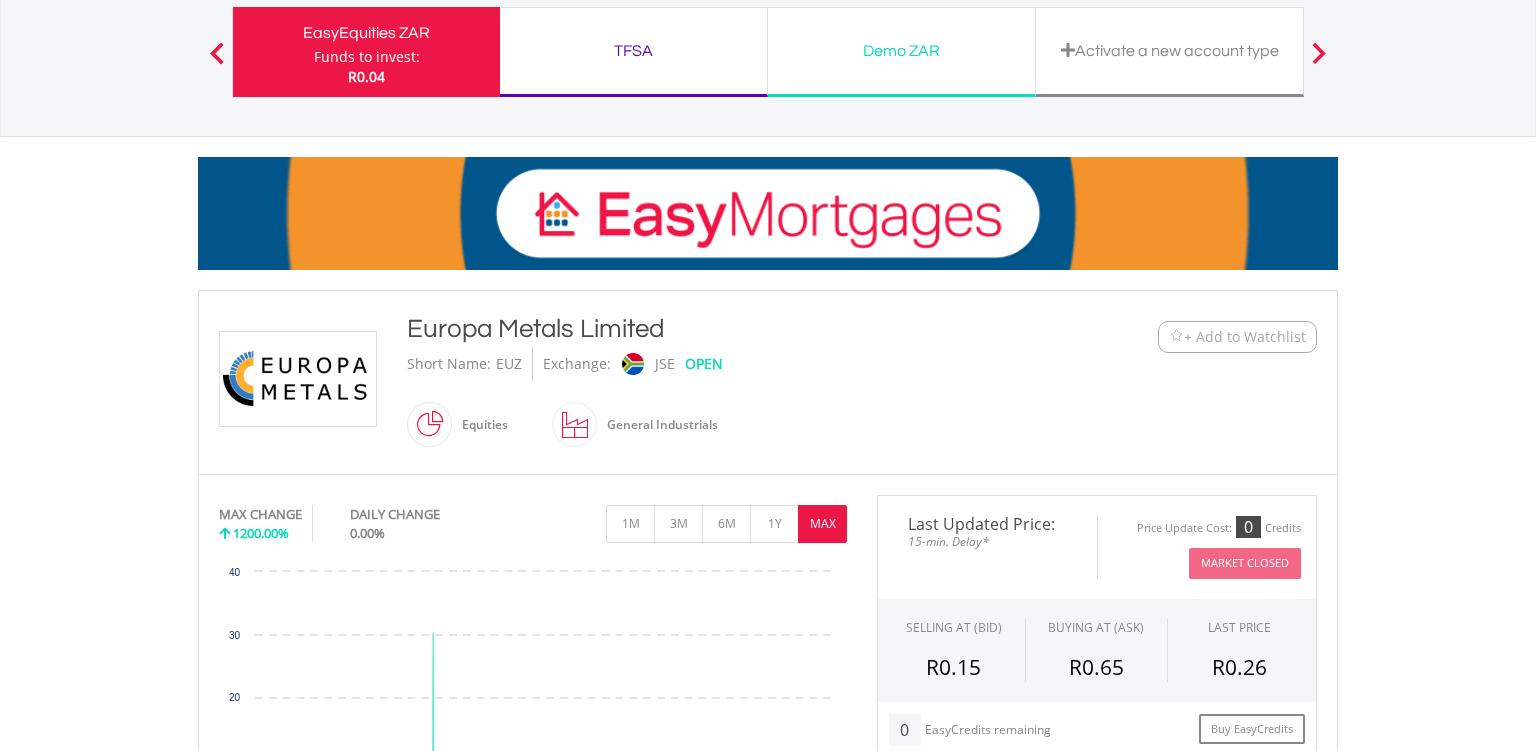 scroll, scrollTop: 0, scrollLeft: 0, axis: both 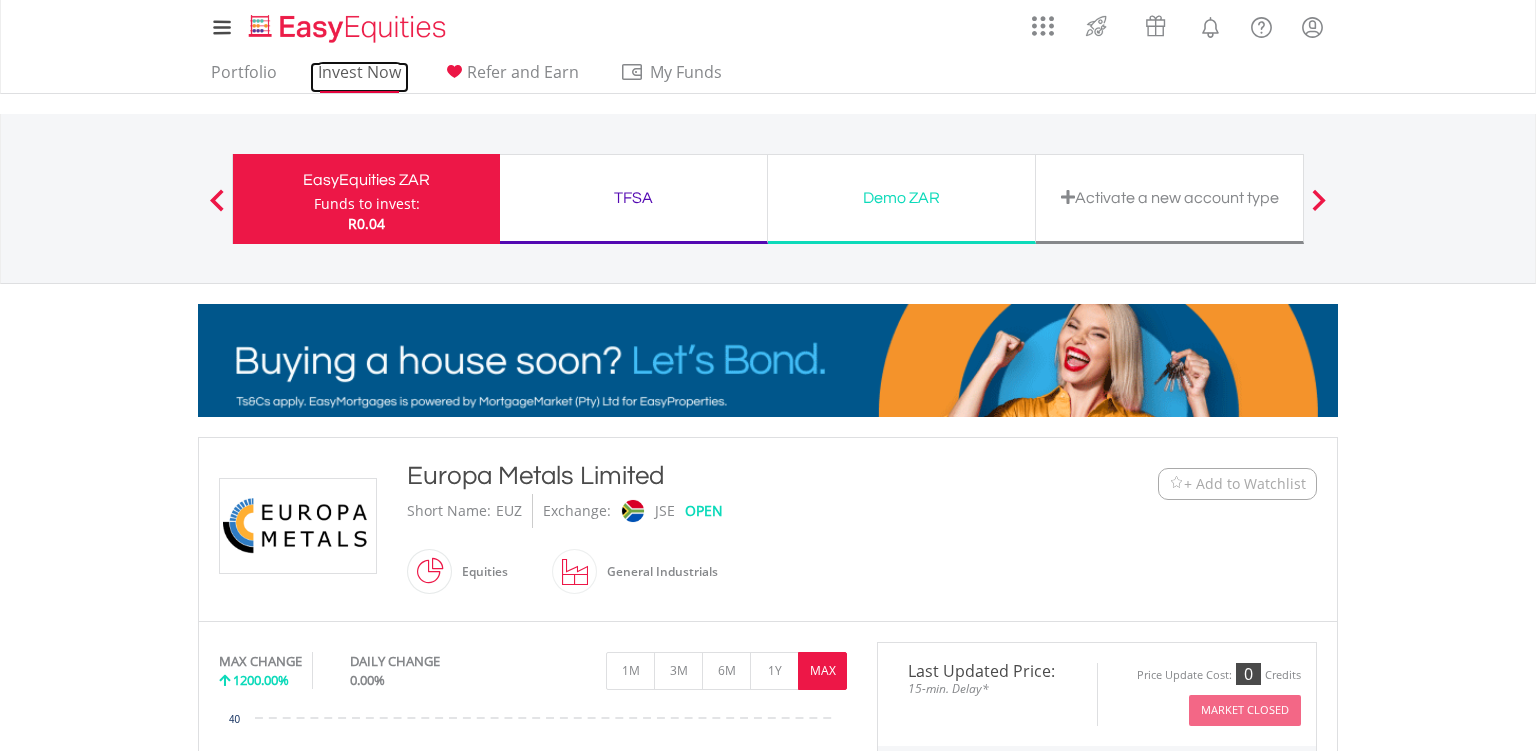 click on "Invest Now" at bounding box center [359, 77] 